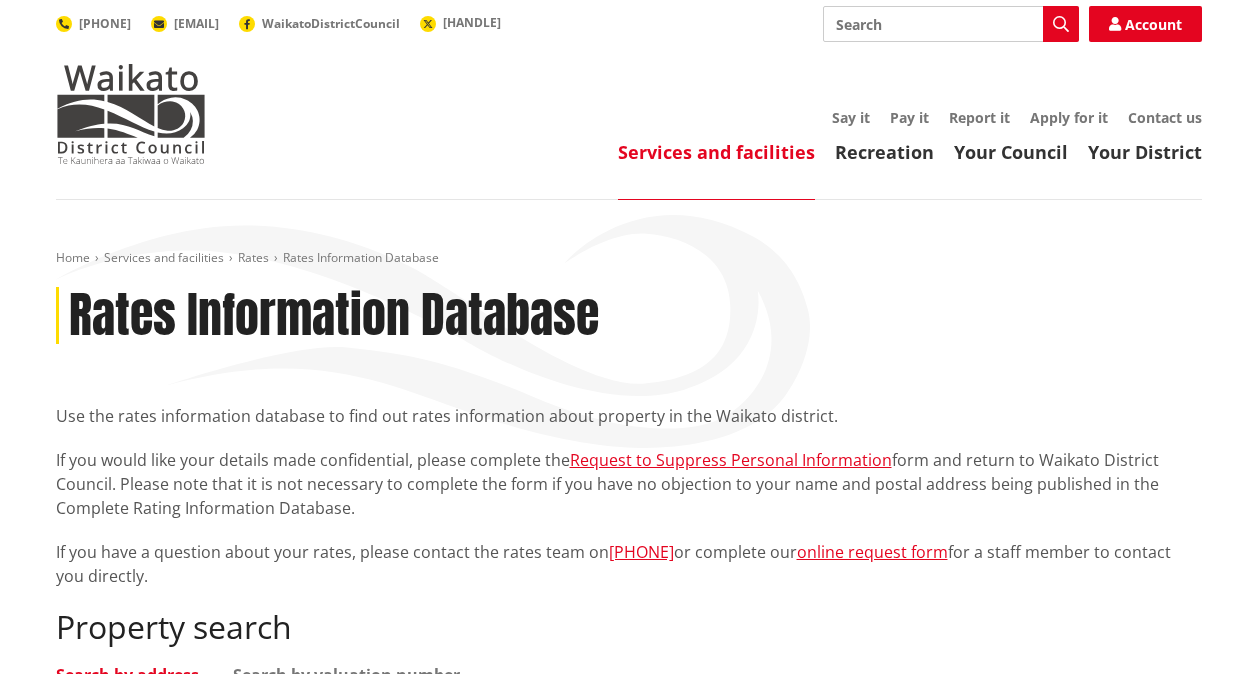 scroll, scrollTop: 0, scrollLeft: 0, axis: both 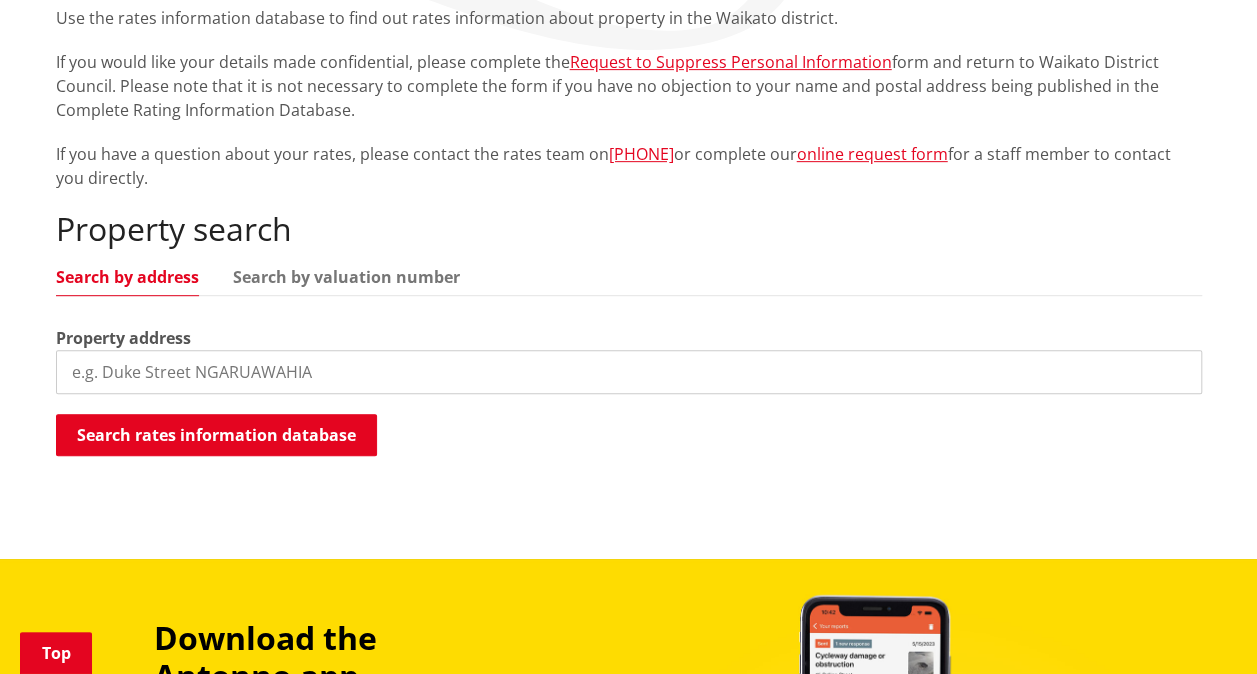 click at bounding box center [629, 372] 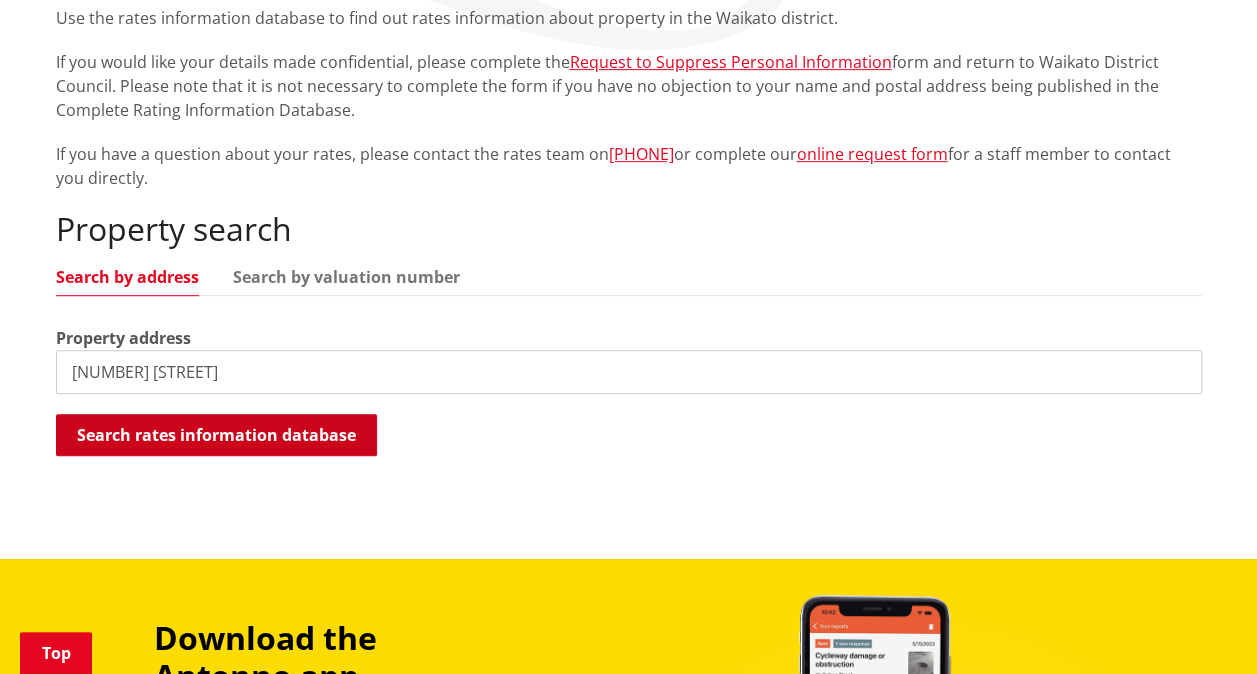 click on "Search rates information database" at bounding box center [216, 435] 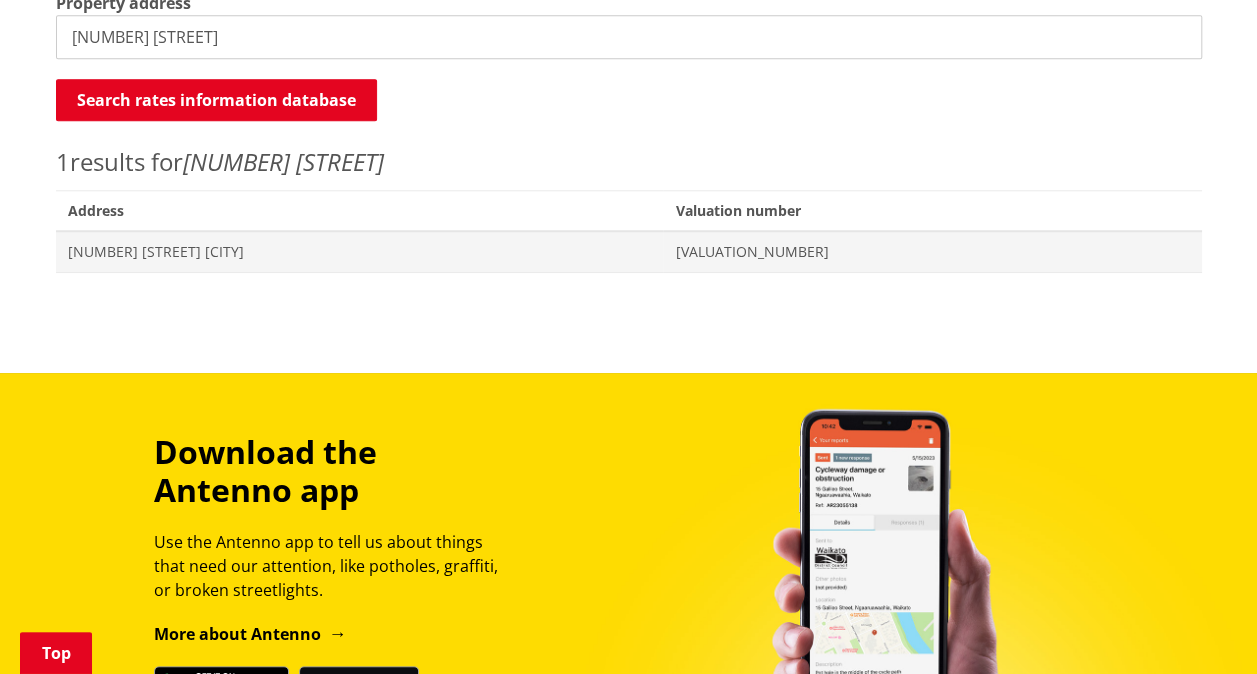 scroll, scrollTop: 716, scrollLeft: 0, axis: vertical 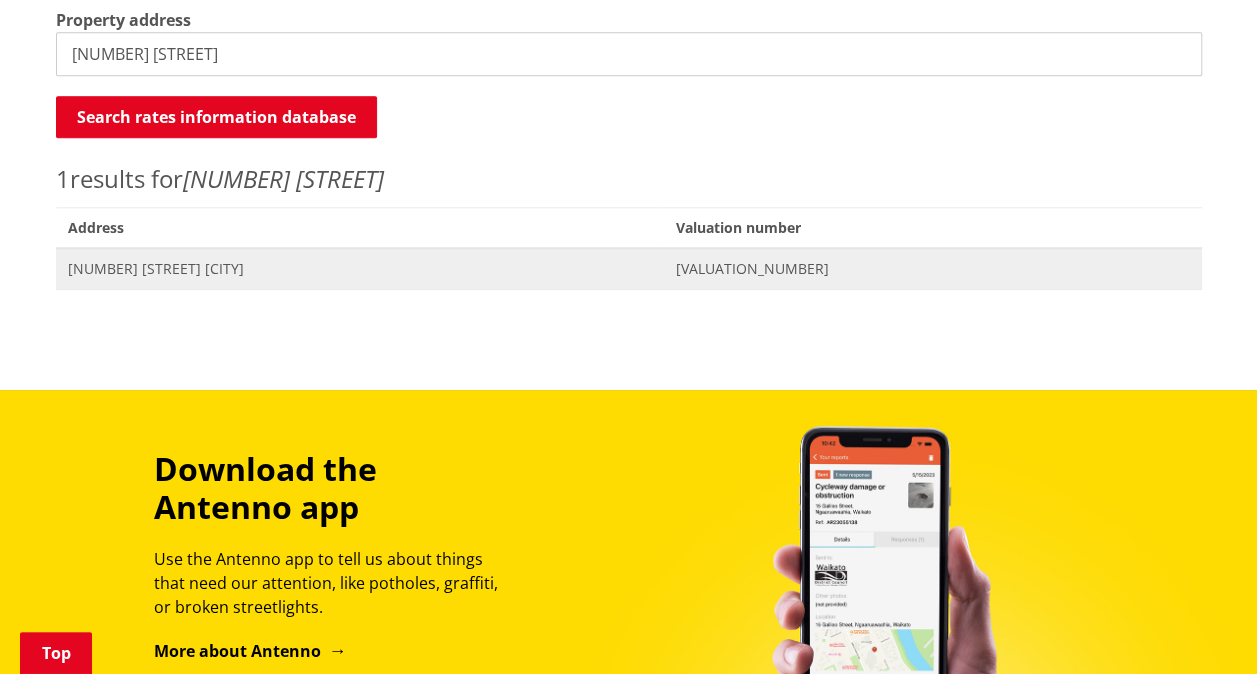 click on "[NUMBER] [STREET] [CITY]" at bounding box center [360, 269] 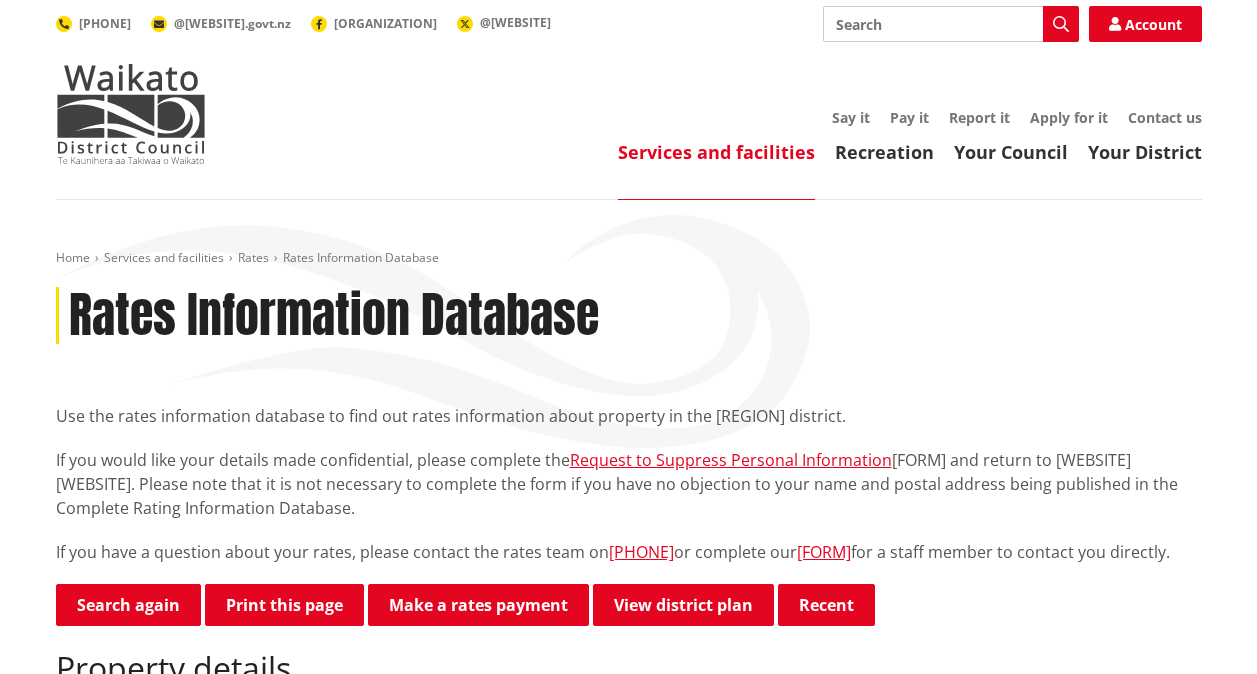 scroll, scrollTop: 0, scrollLeft: 0, axis: both 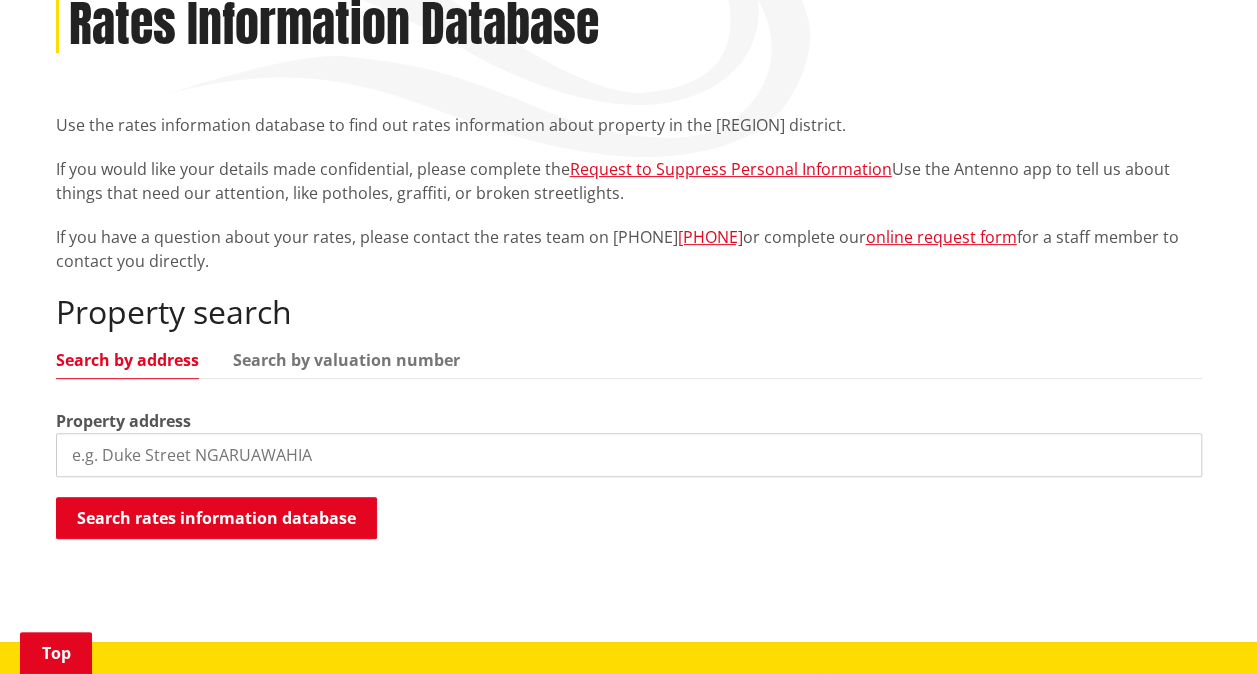 click at bounding box center (629, 455) 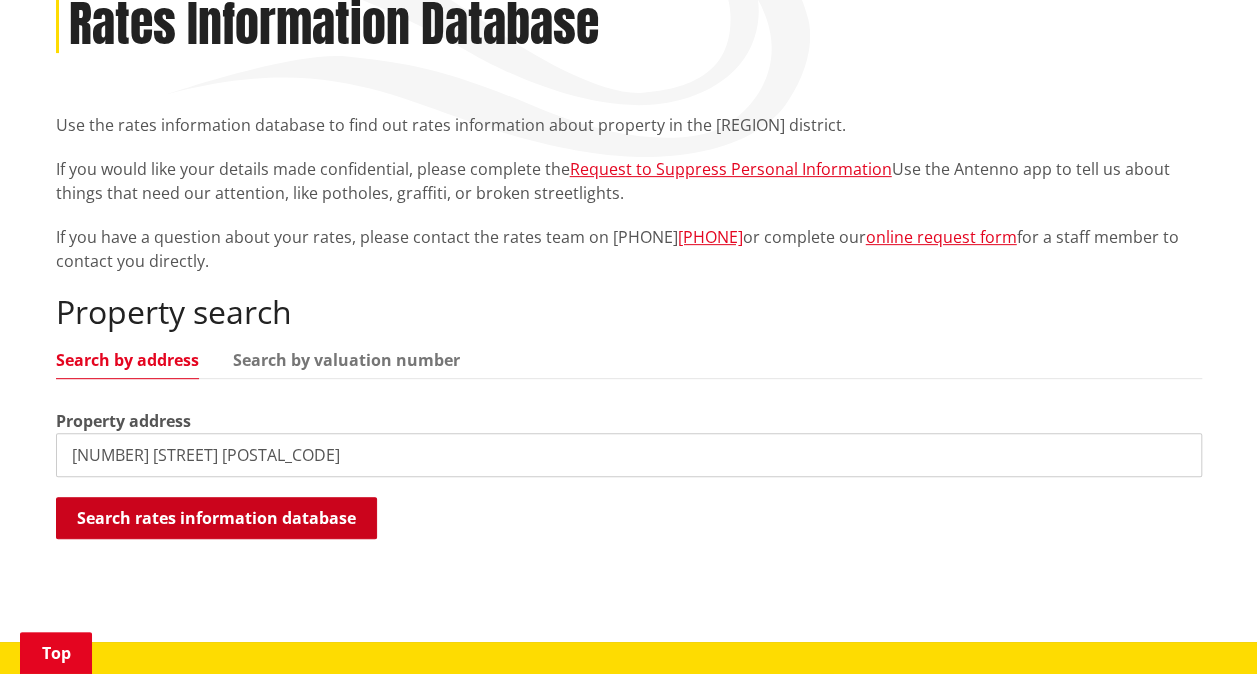 type on "37 wingfield road" 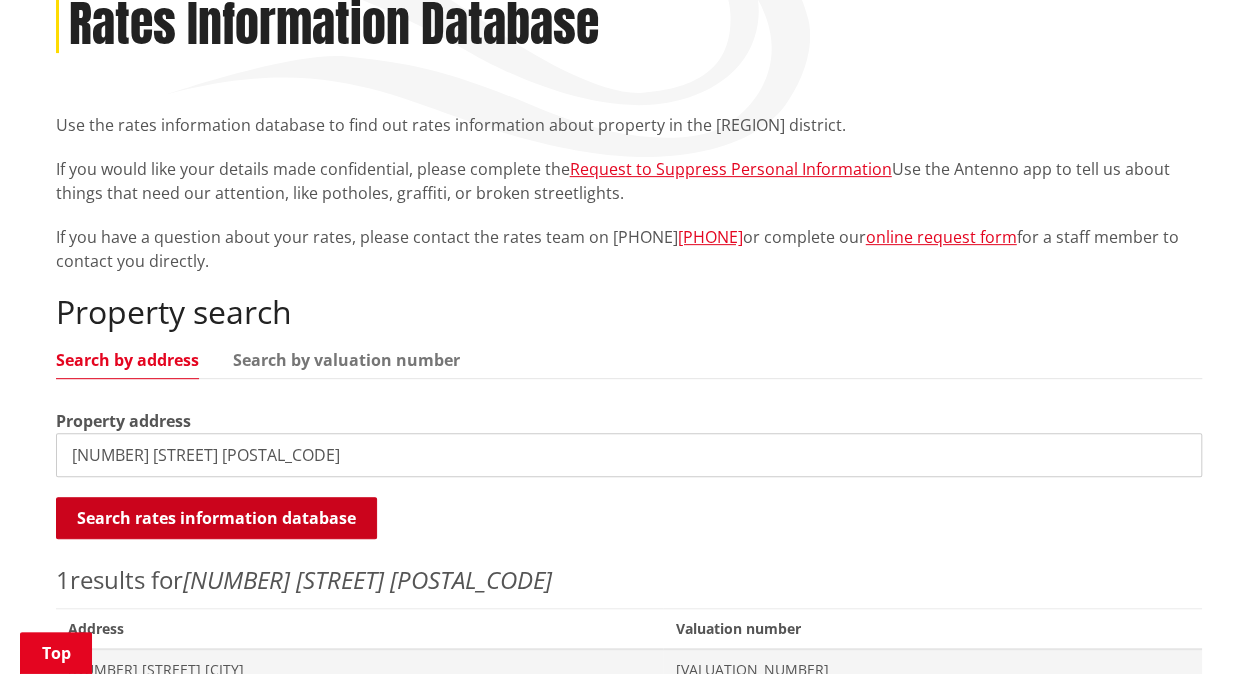type 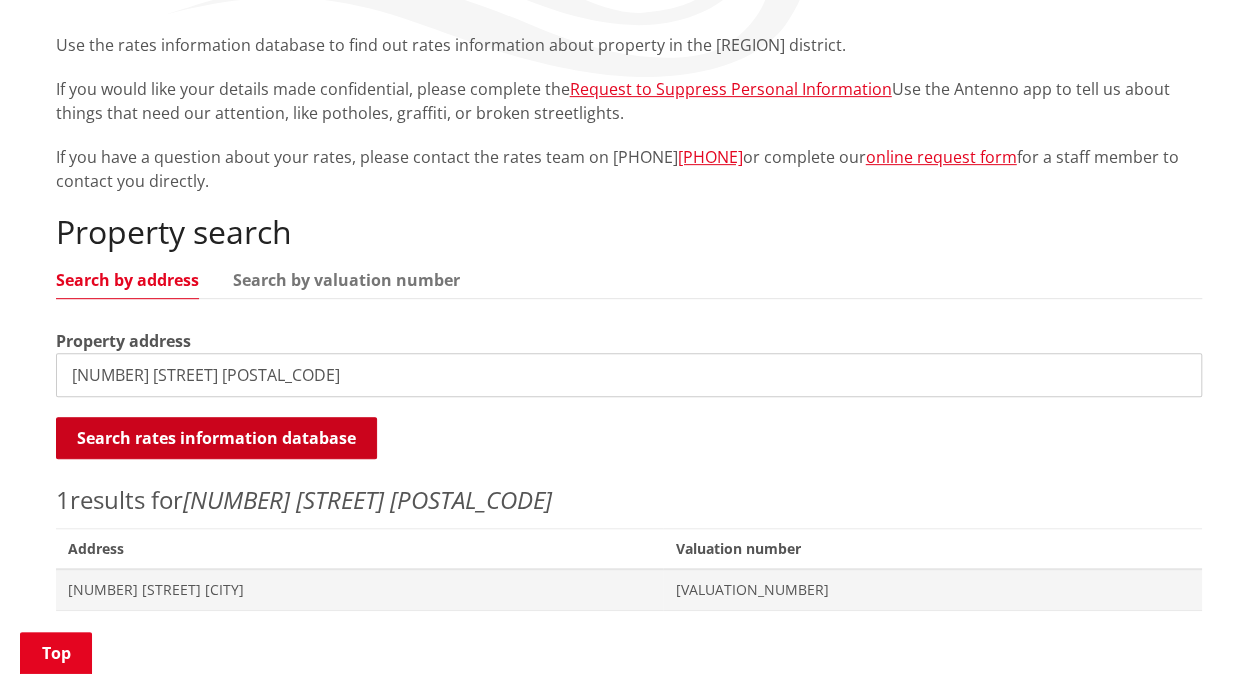 scroll, scrollTop: 411, scrollLeft: 0, axis: vertical 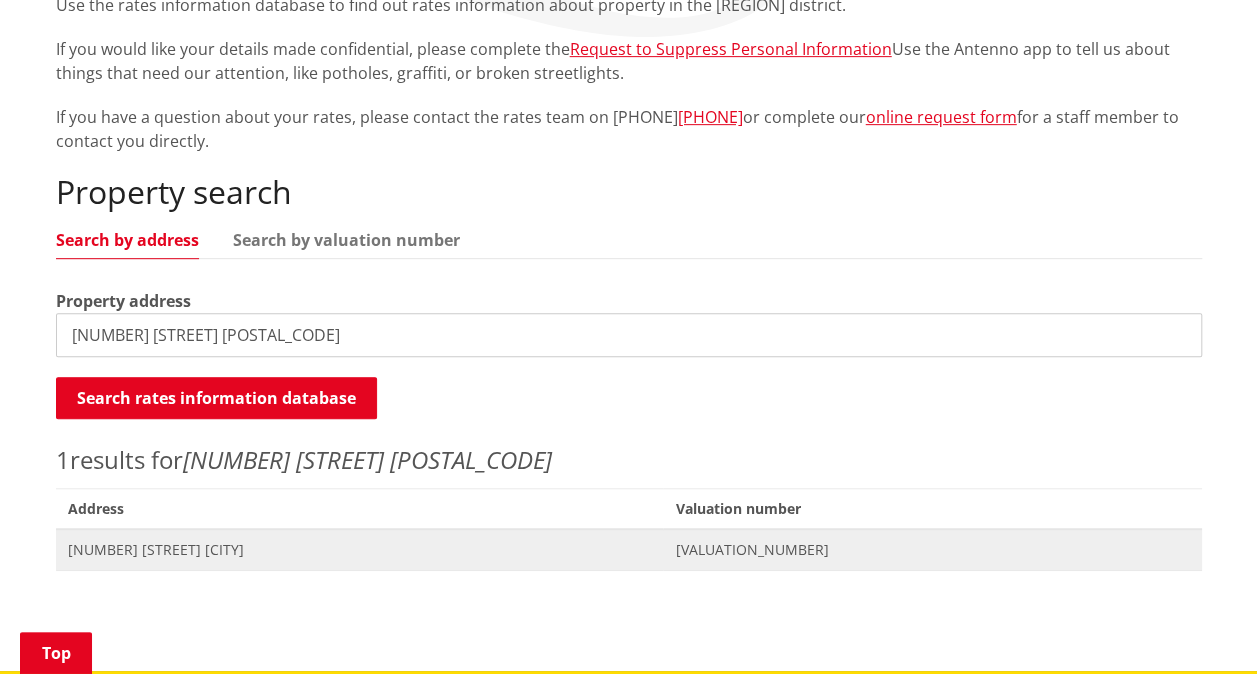 click on "37 Wingfield Road POKENO" at bounding box center (360, 550) 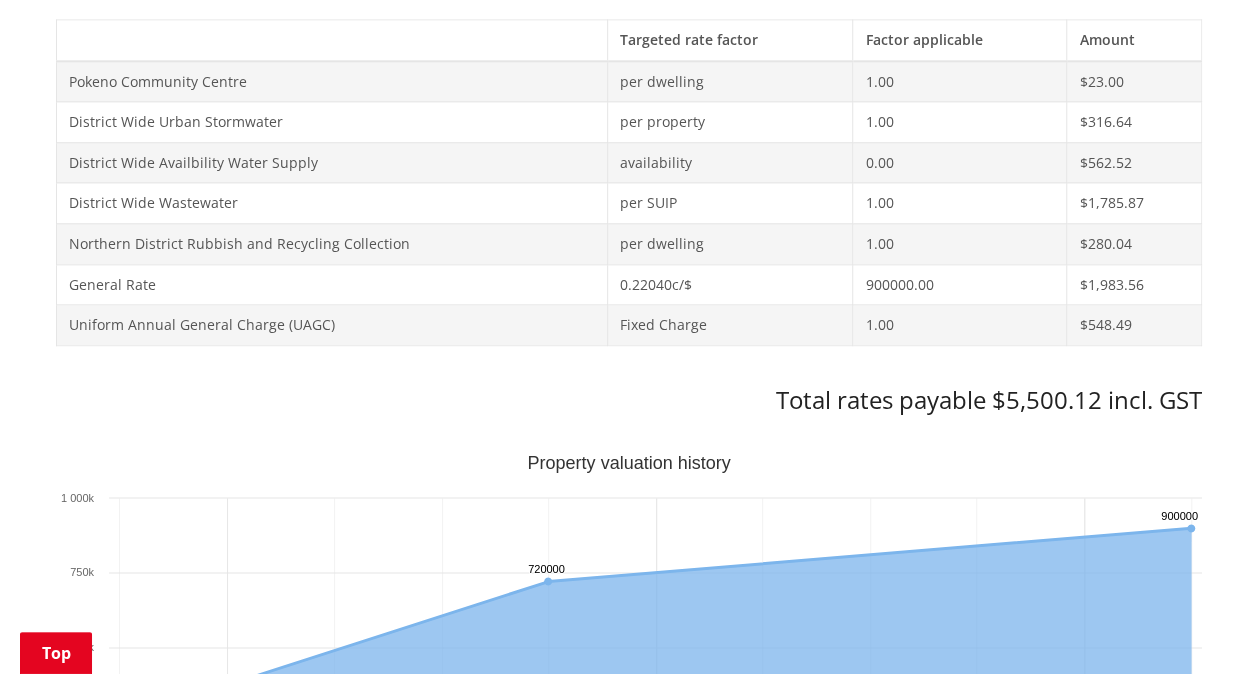 scroll, scrollTop: 1080, scrollLeft: 0, axis: vertical 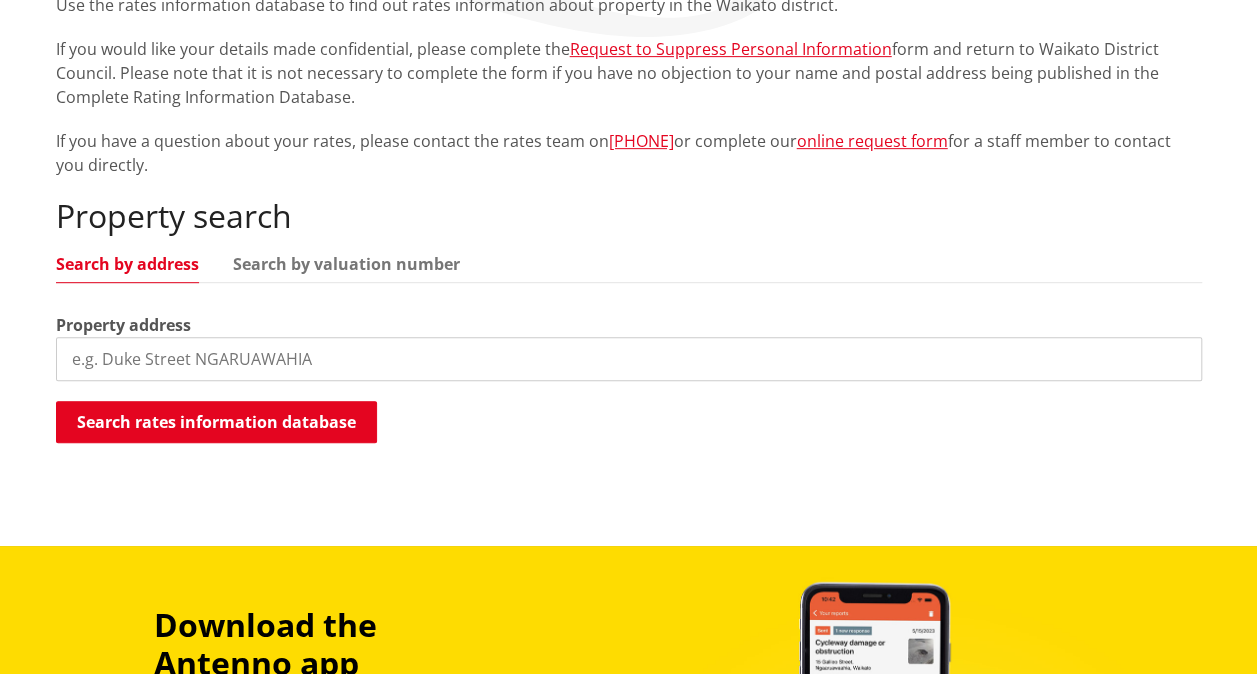 click at bounding box center [629, 359] 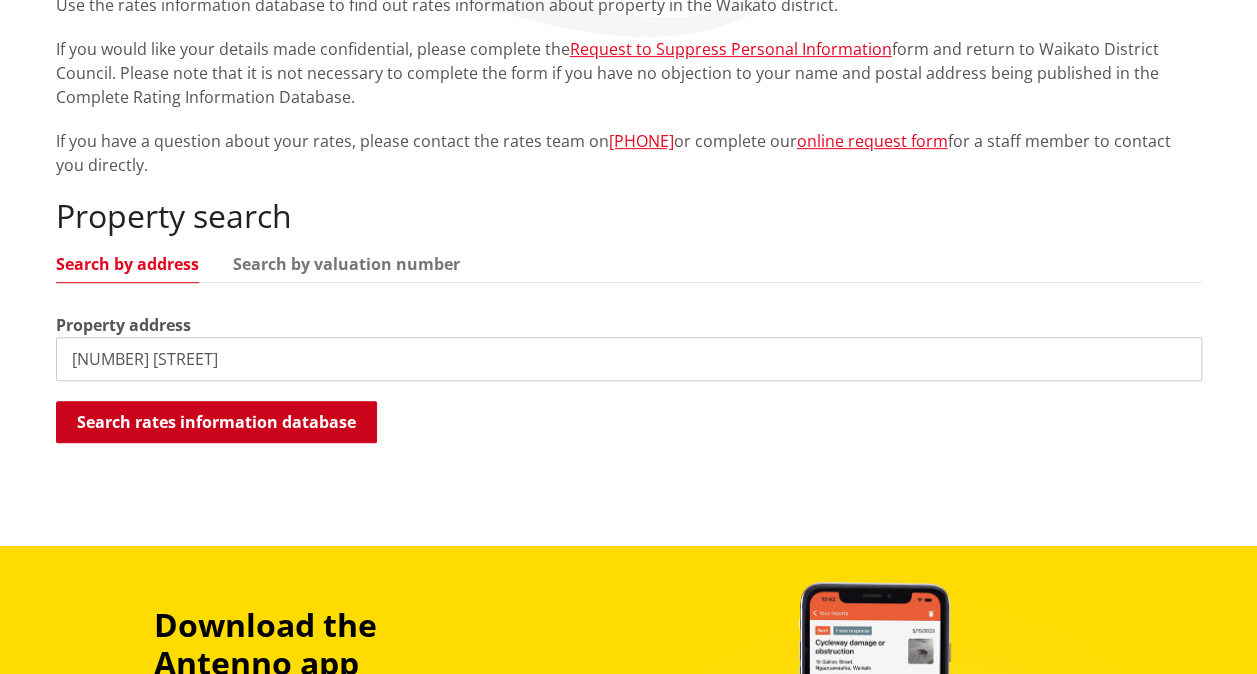 type on "38 wingfield" 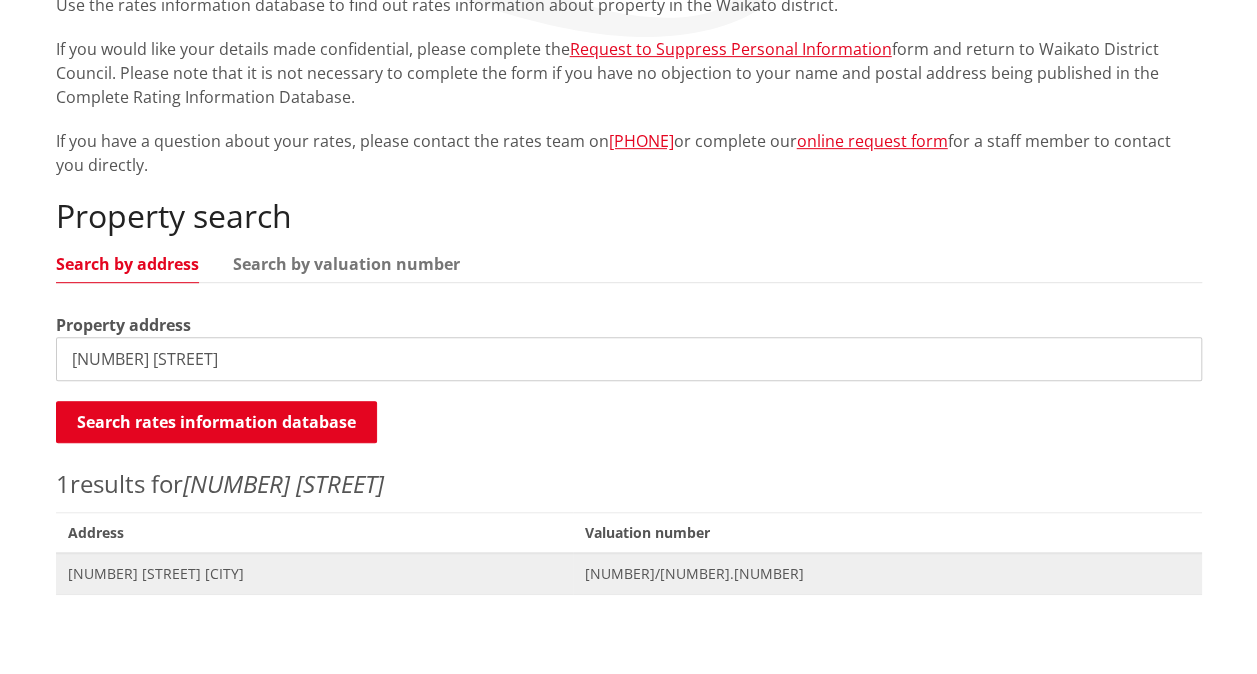 click on "38 Wingfield Road POKENO" at bounding box center (314, 574) 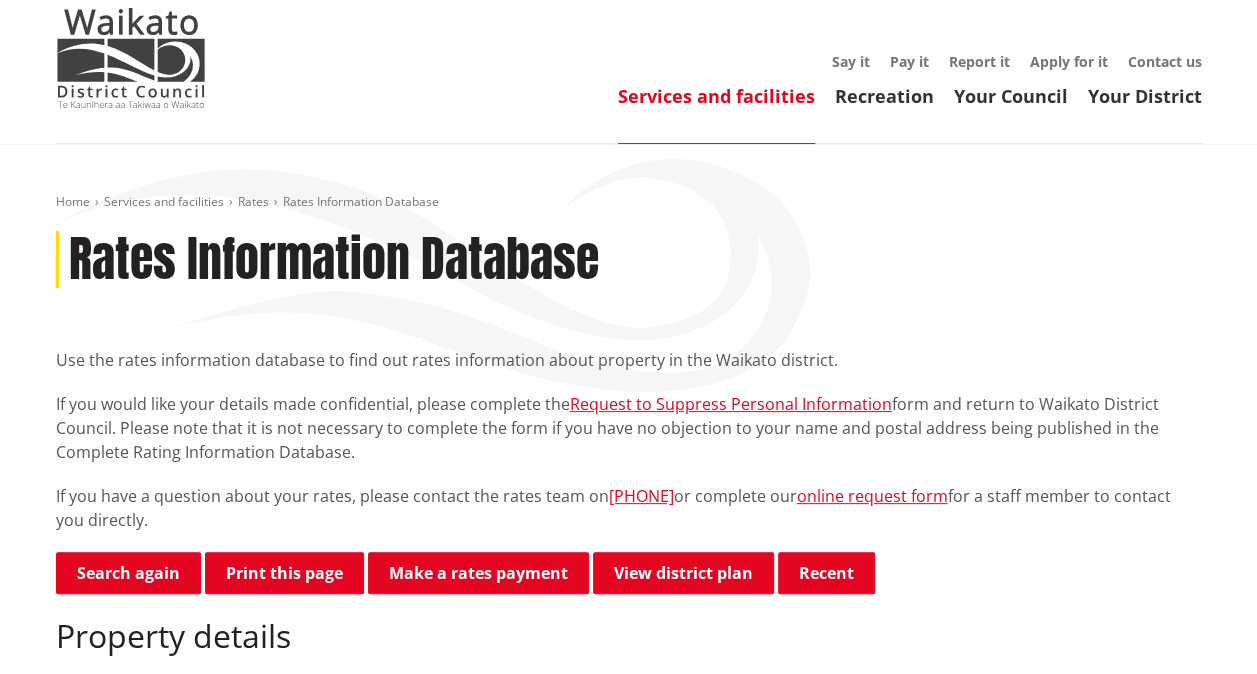scroll, scrollTop: 0, scrollLeft: 0, axis: both 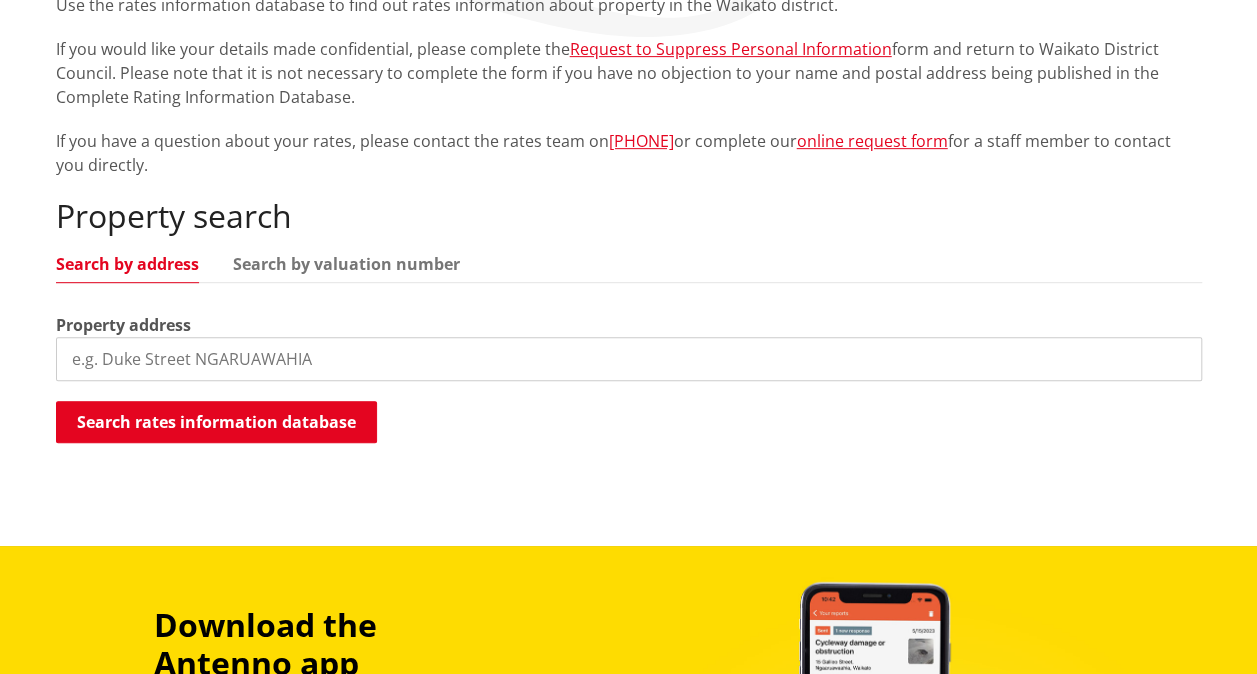 click at bounding box center [629, 359] 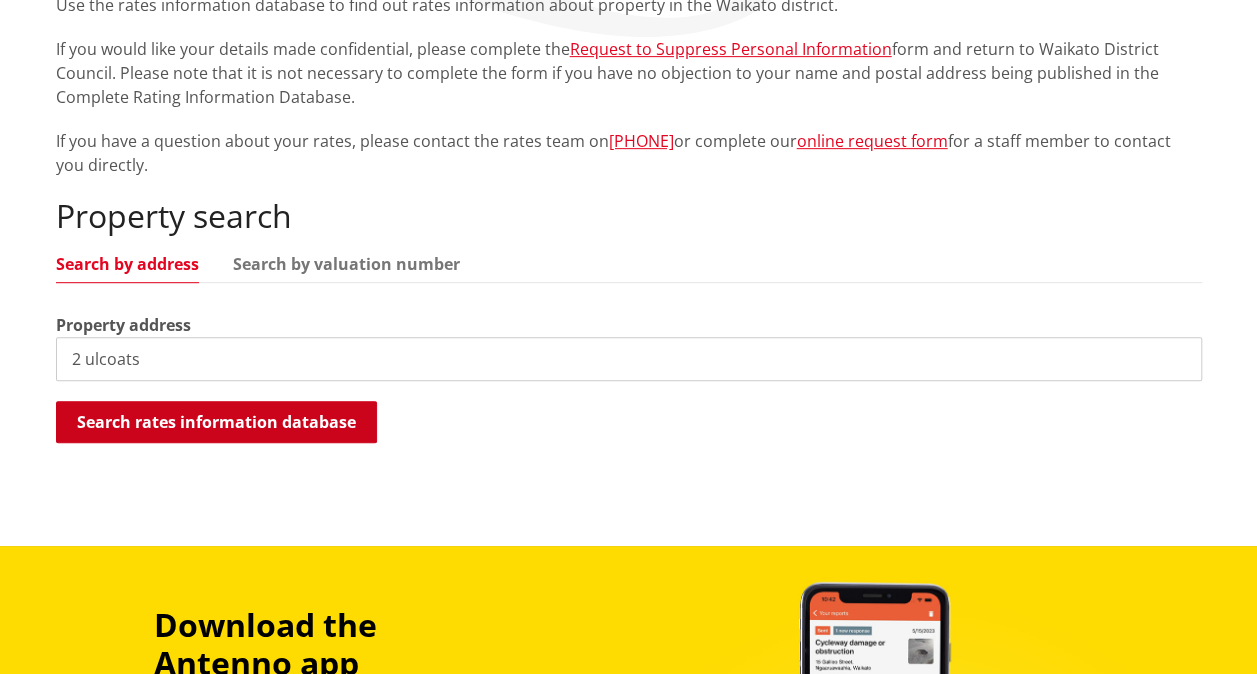 type on "2 ulcoats" 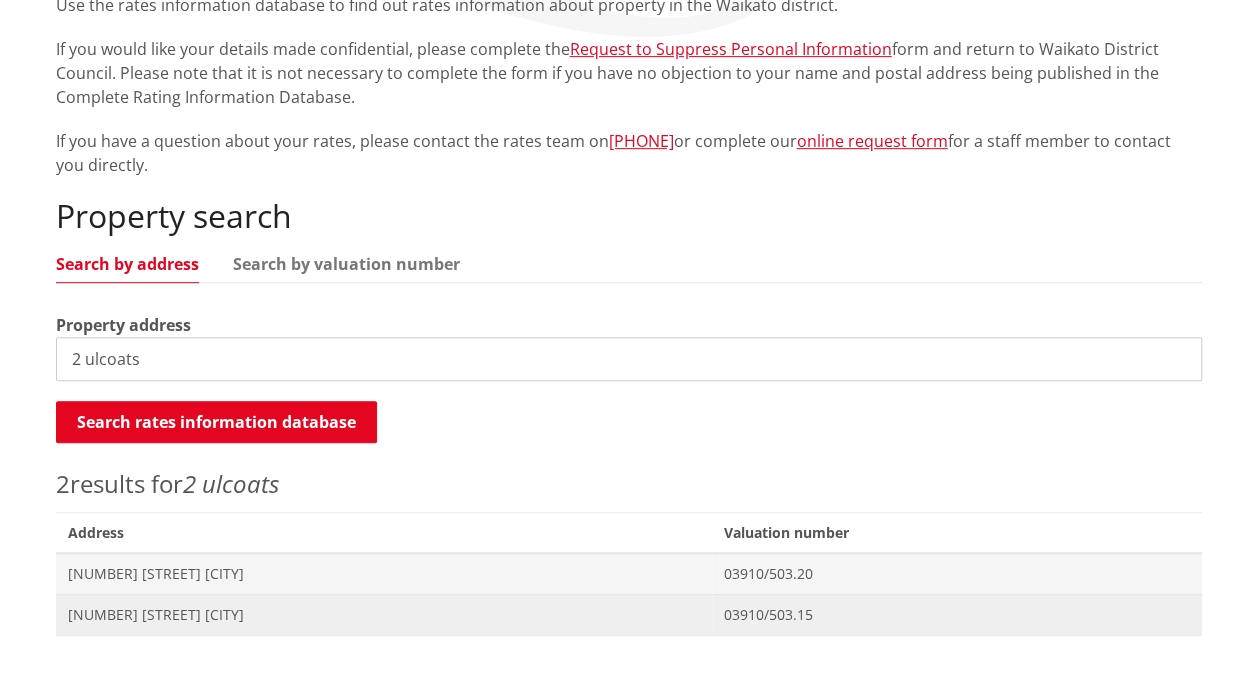 click on "[NUMBER] [STREET] [CITY]" at bounding box center (384, 615) 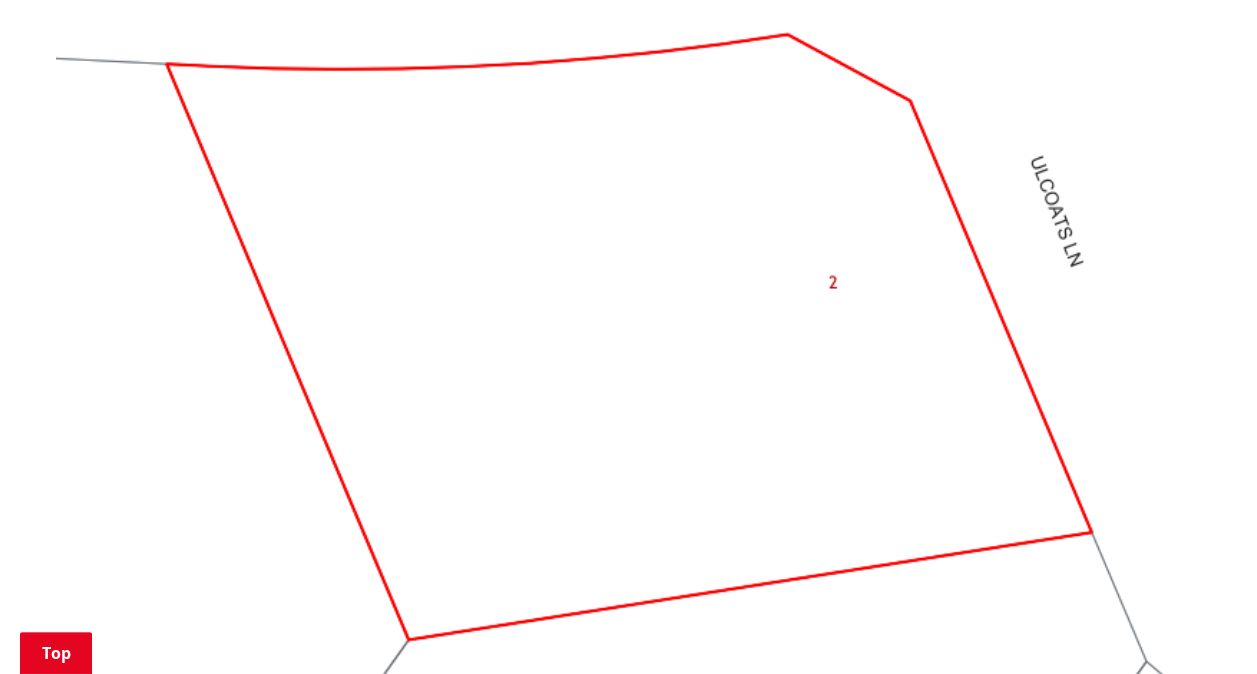 scroll, scrollTop: 2120, scrollLeft: 0, axis: vertical 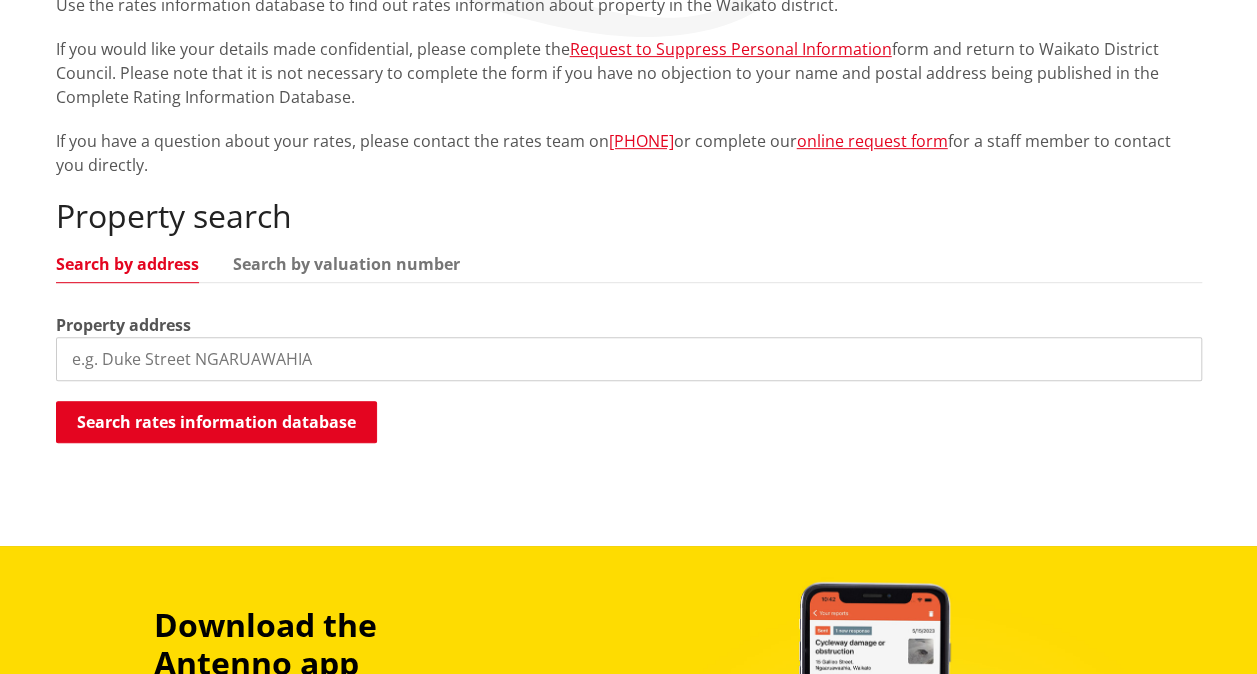 click at bounding box center (629, 359) 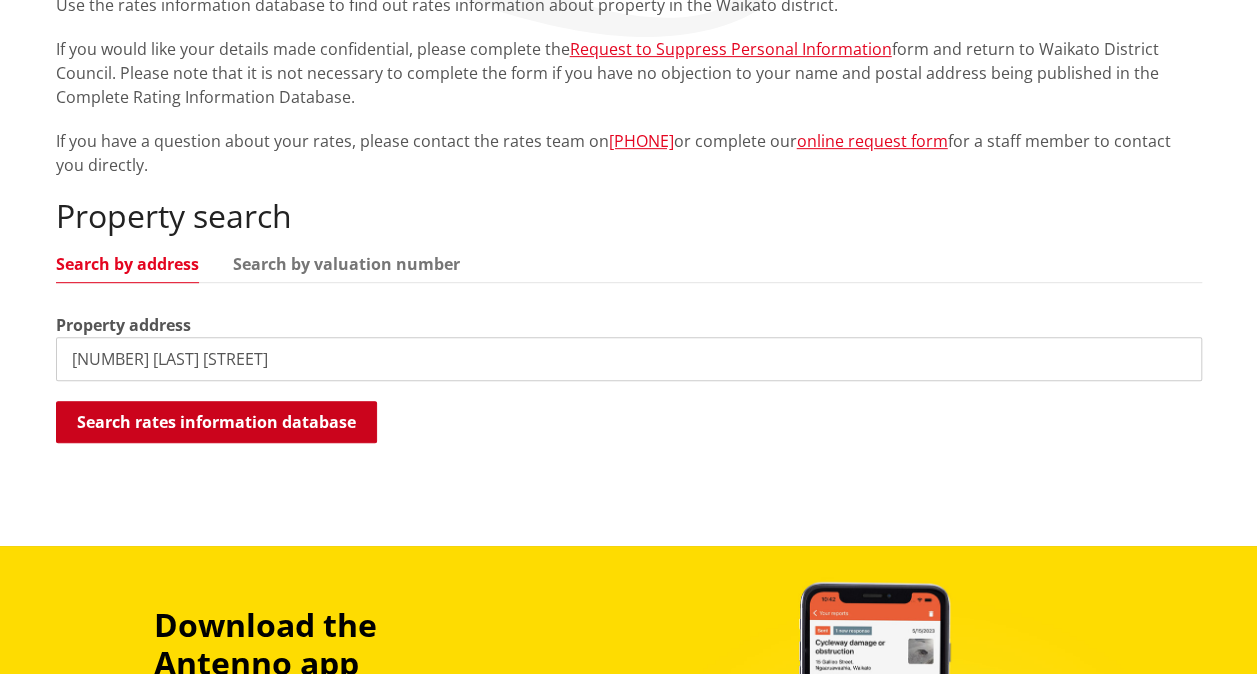click on "Search rates information database" at bounding box center (216, 422) 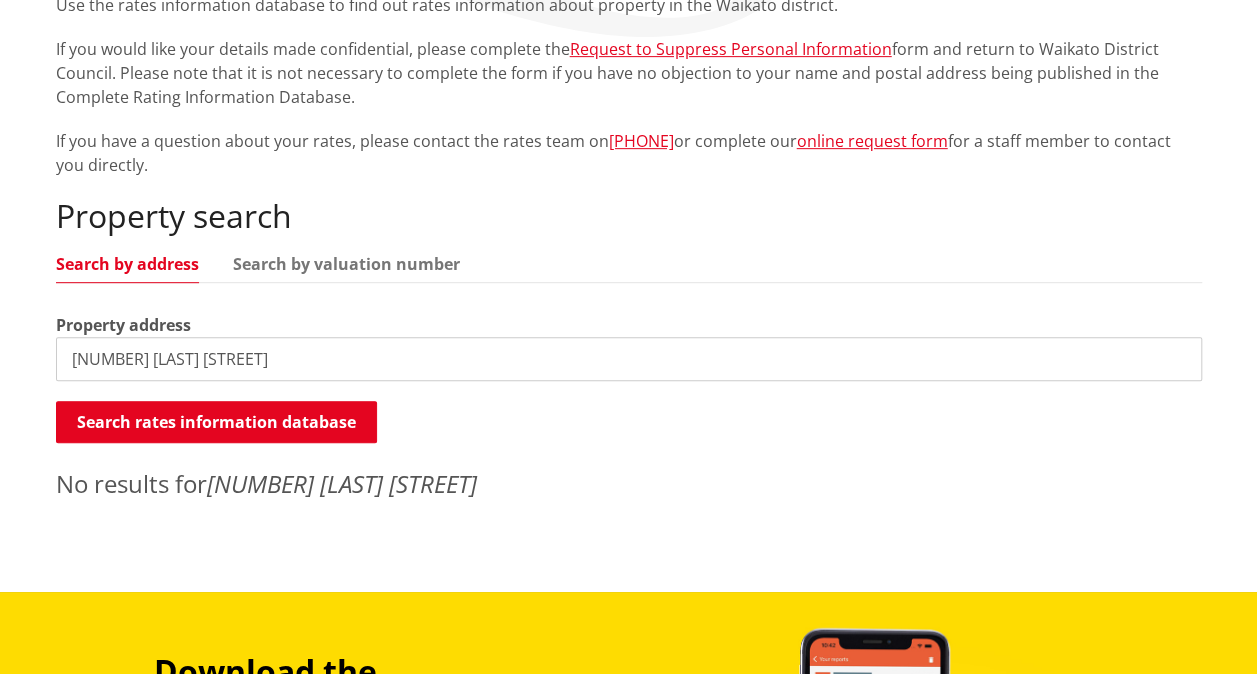 click on "[NUMBER] [LAST] [STREET]" at bounding box center (629, 359) 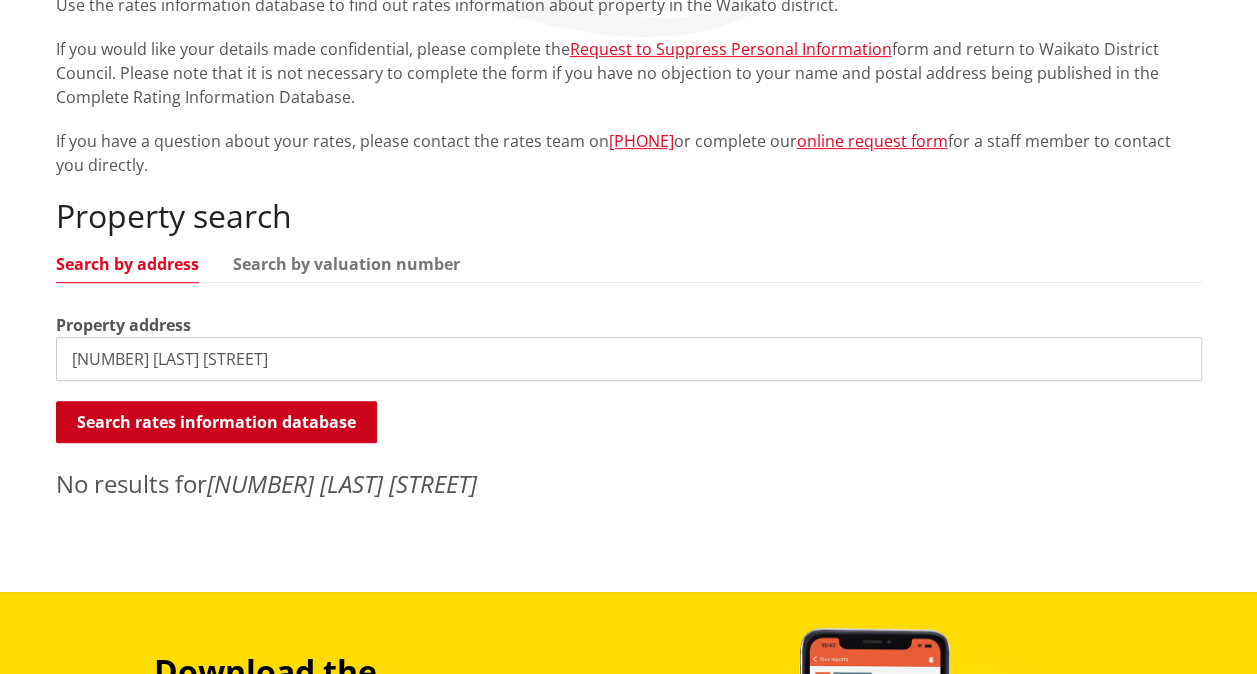 type on "[NUMBER] [LAST] [STREET]" 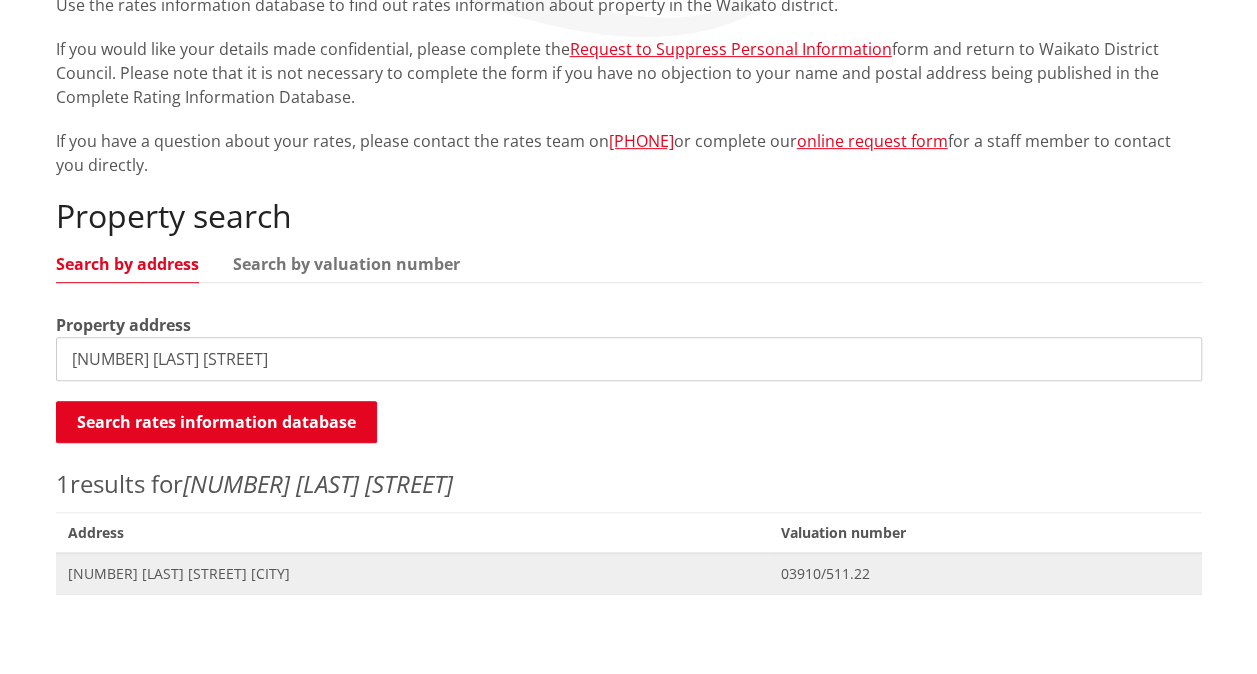 click on "8 Clark Rise POKENO" at bounding box center (413, 574) 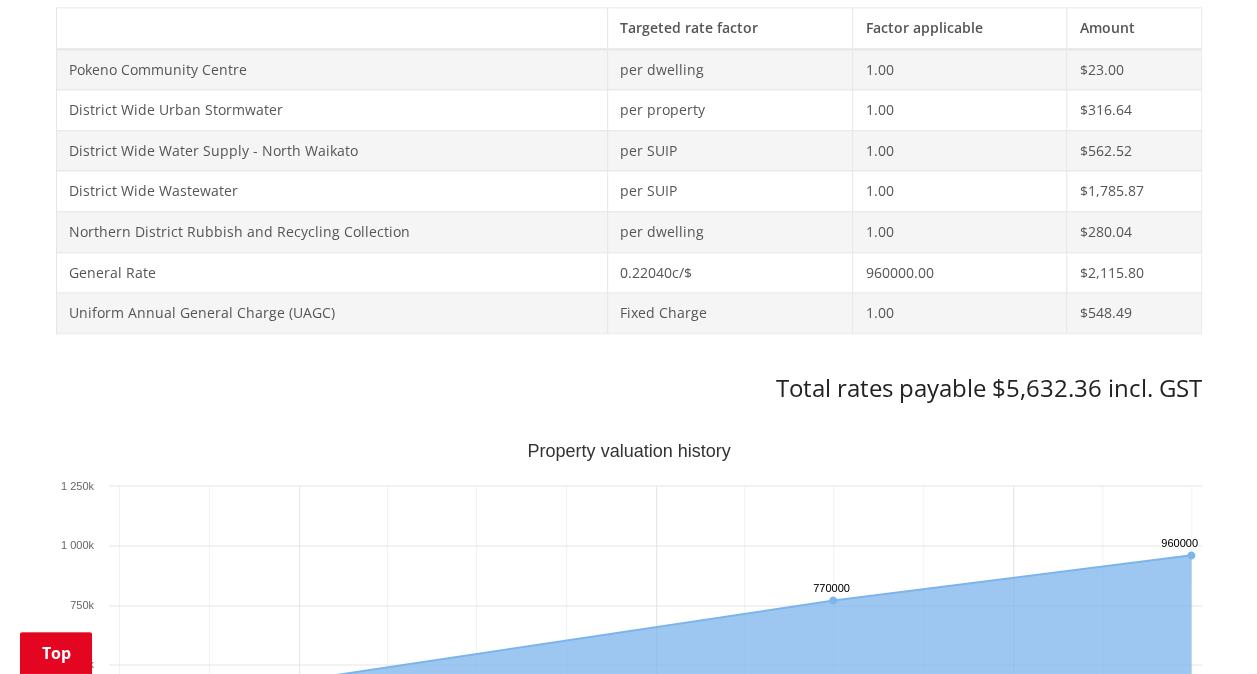 scroll, scrollTop: 1160, scrollLeft: 0, axis: vertical 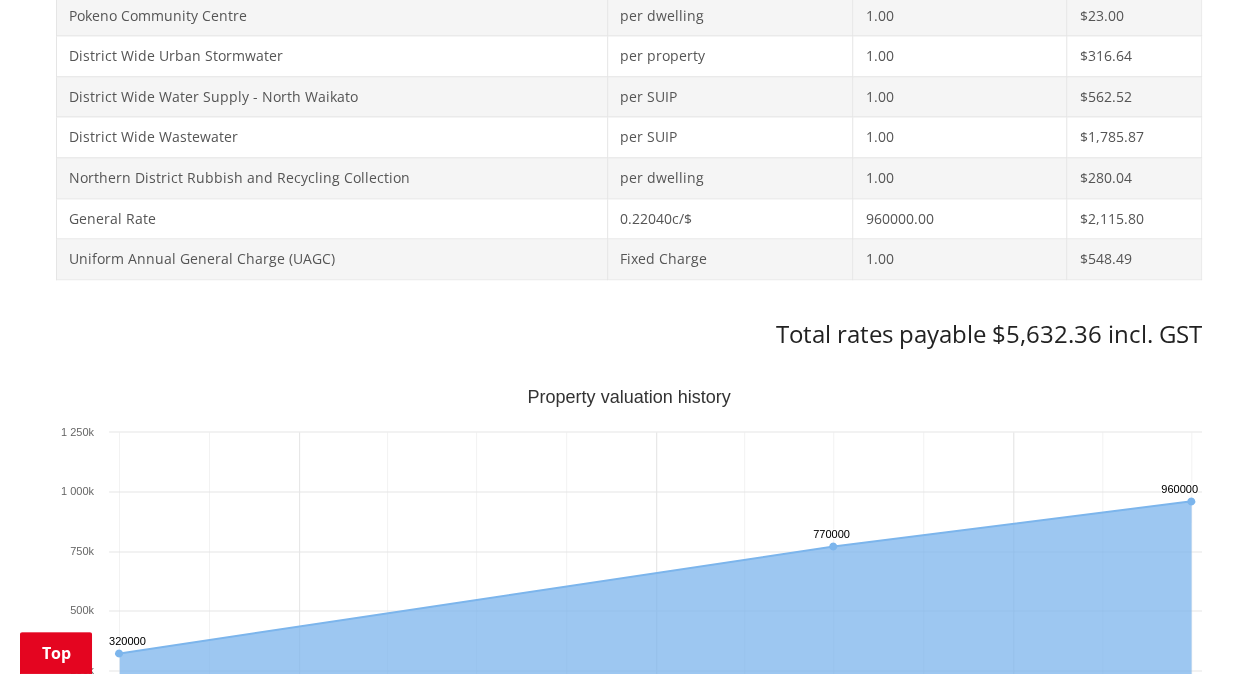 drag, startPoint x: 0, startPoint y: 3, endPoint x: 46, endPoint y: 353, distance: 353.00992 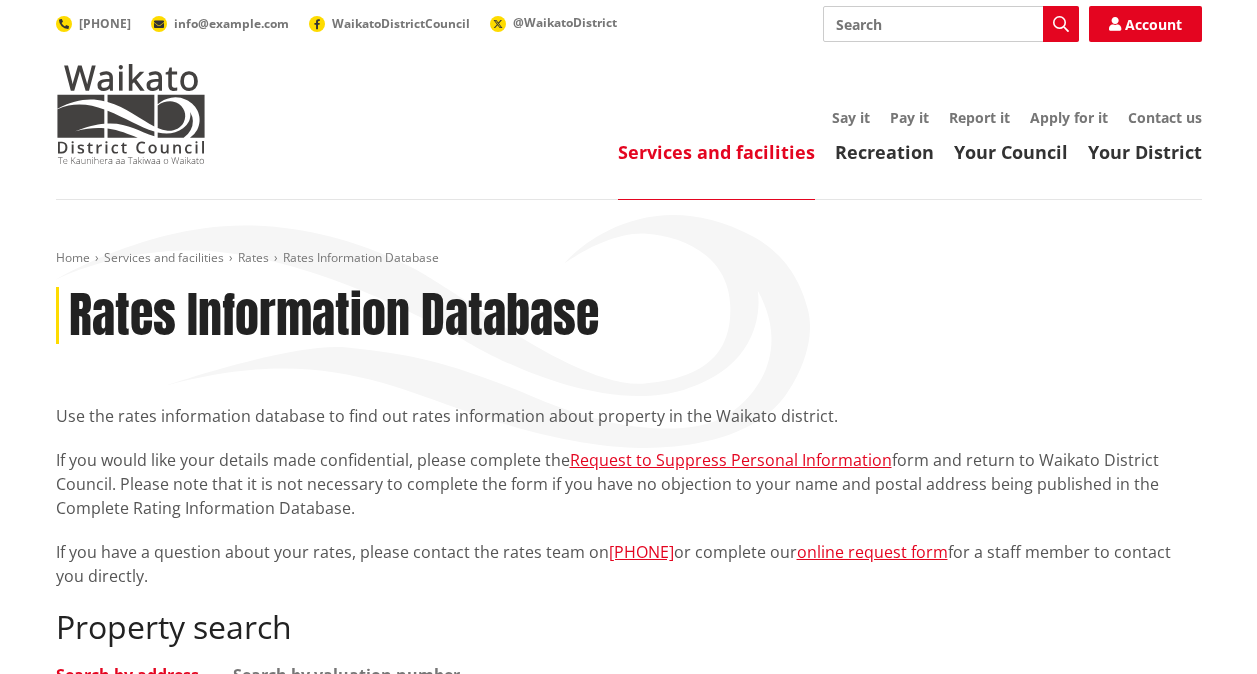 scroll, scrollTop: 411, scrollLeft: 0, axis: vertical 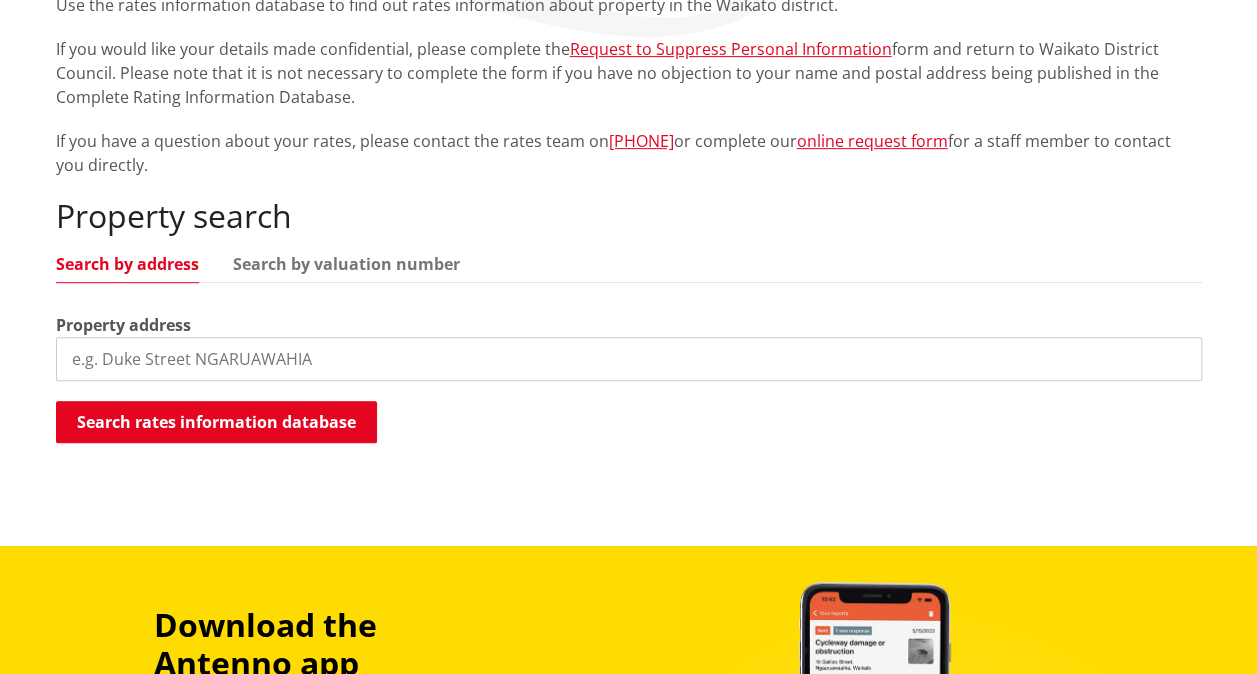 click at bounding box center (629, 359) 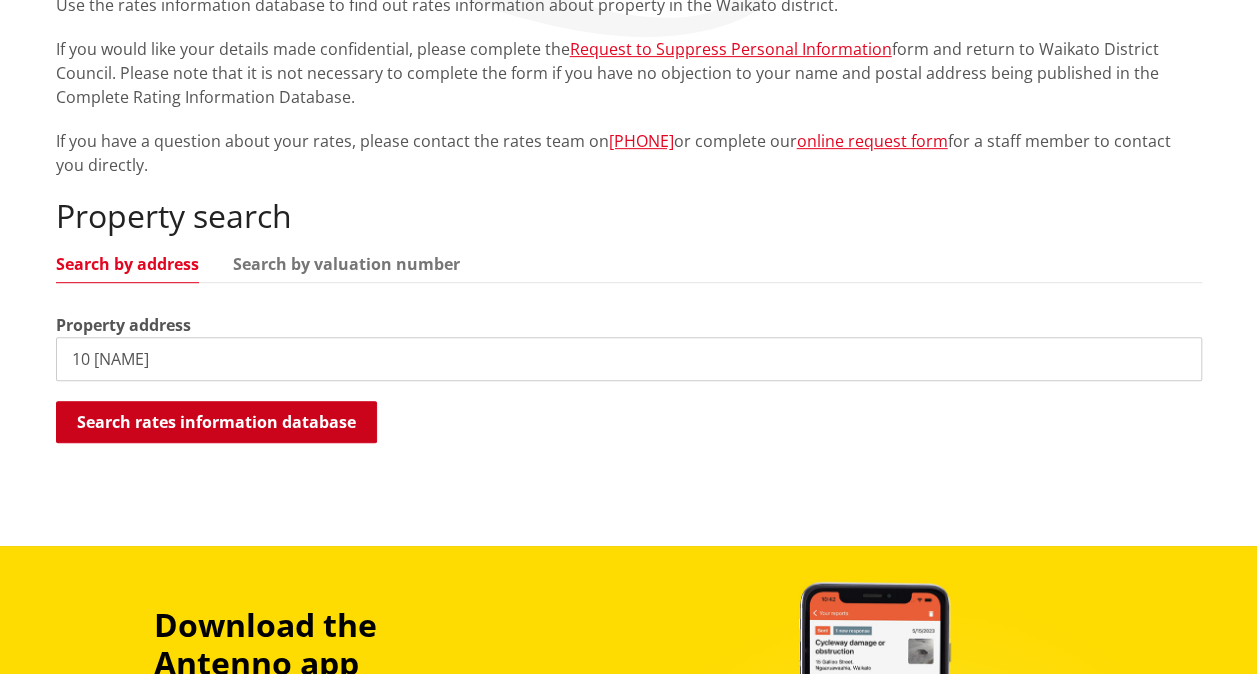 type on "10 clark" 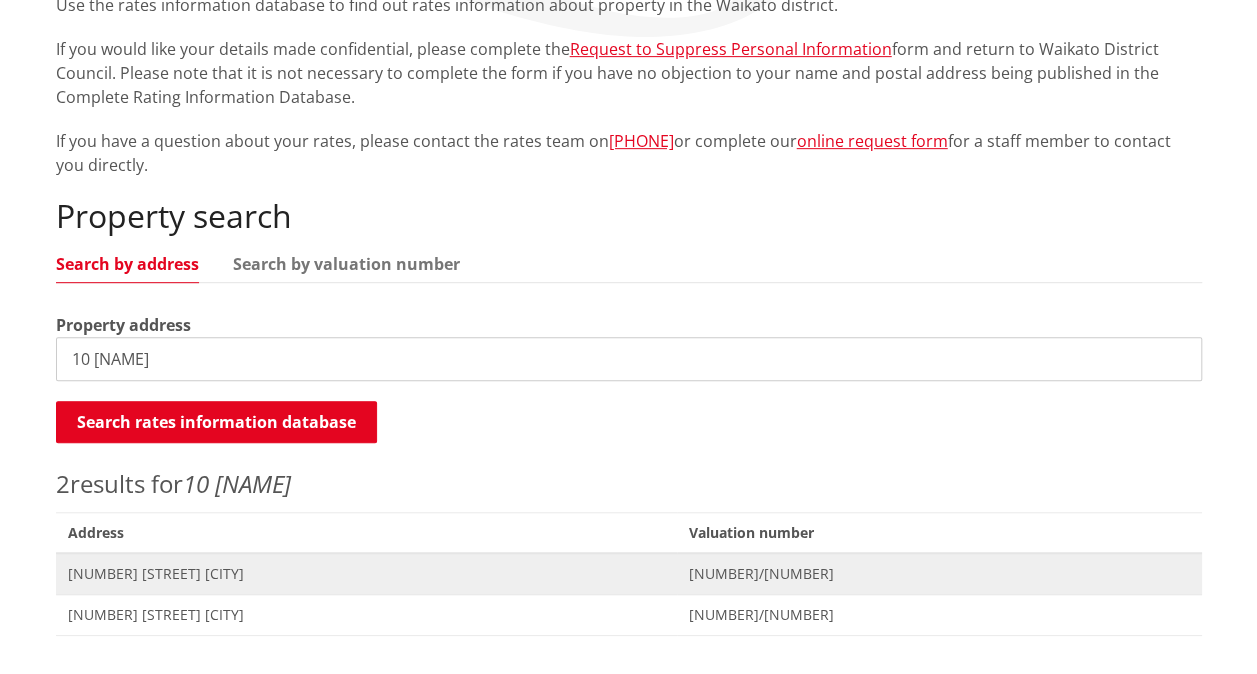 click on "[NUMBER] [STREET] [CITY]" at bounding box center (366, 574) 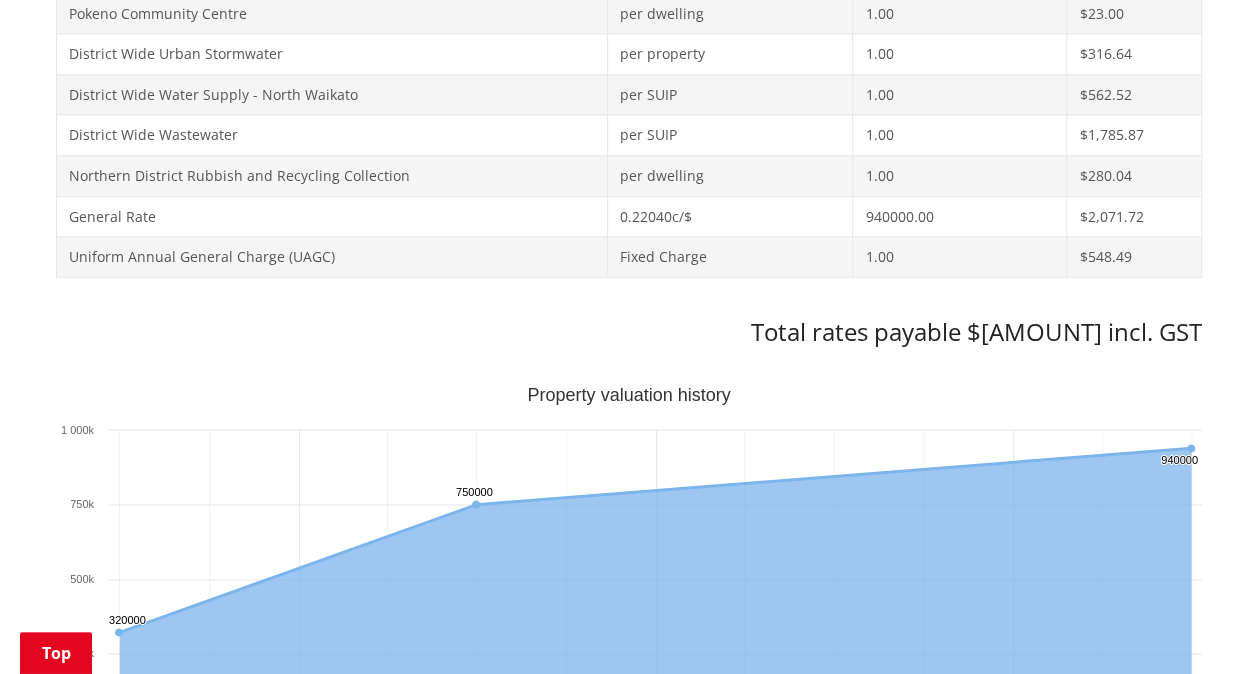scroll, scrollTop: 1128, scrollLeft: 0, axis: vertical 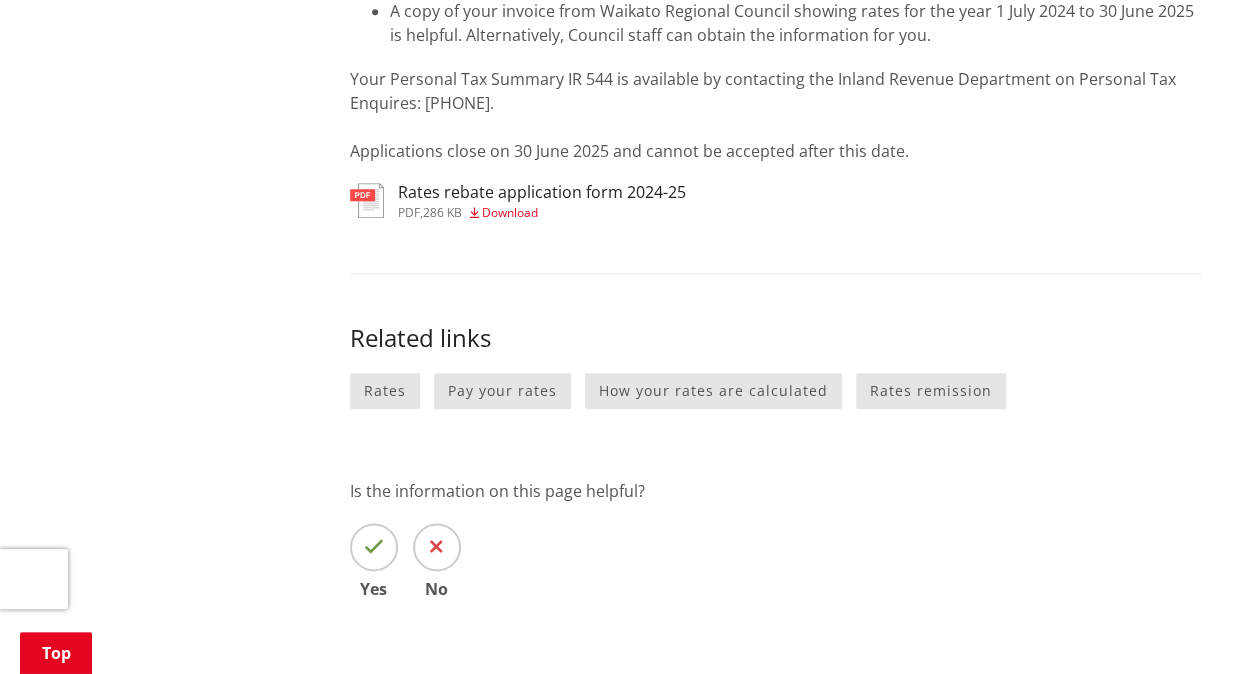 click on "Download" at bounding box center [510, 212] 